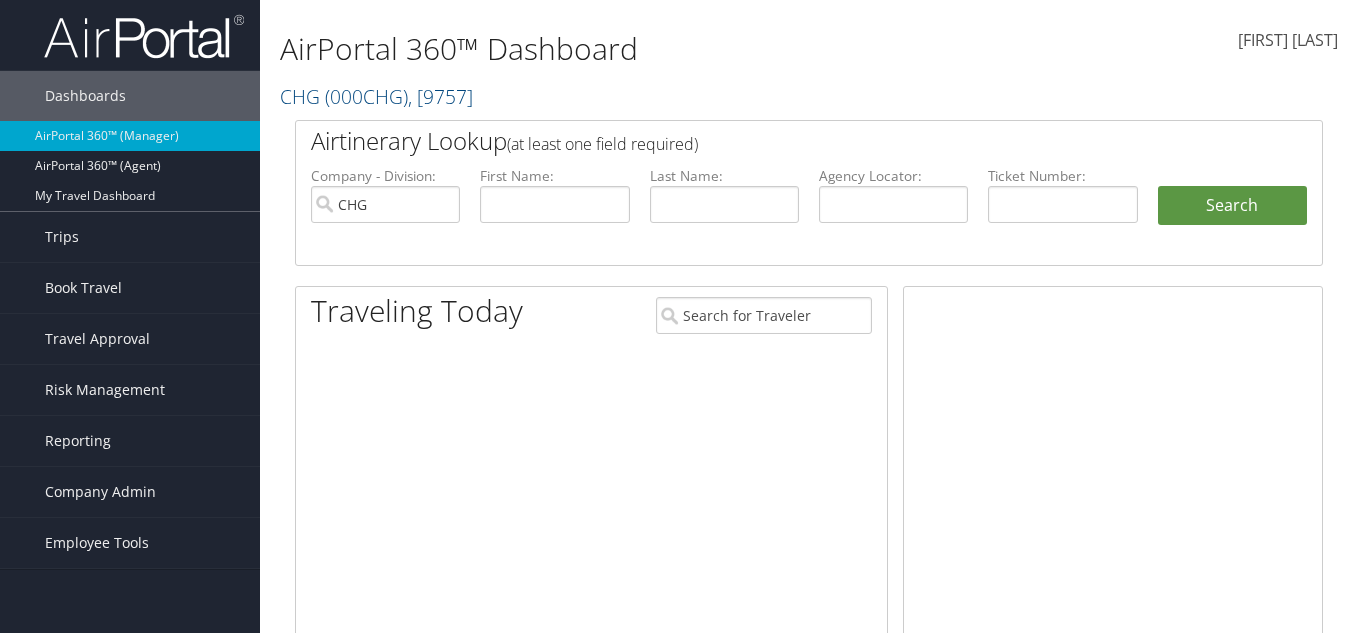 scroll, scrollTop: 0, scrollLeft: 0, axis: both 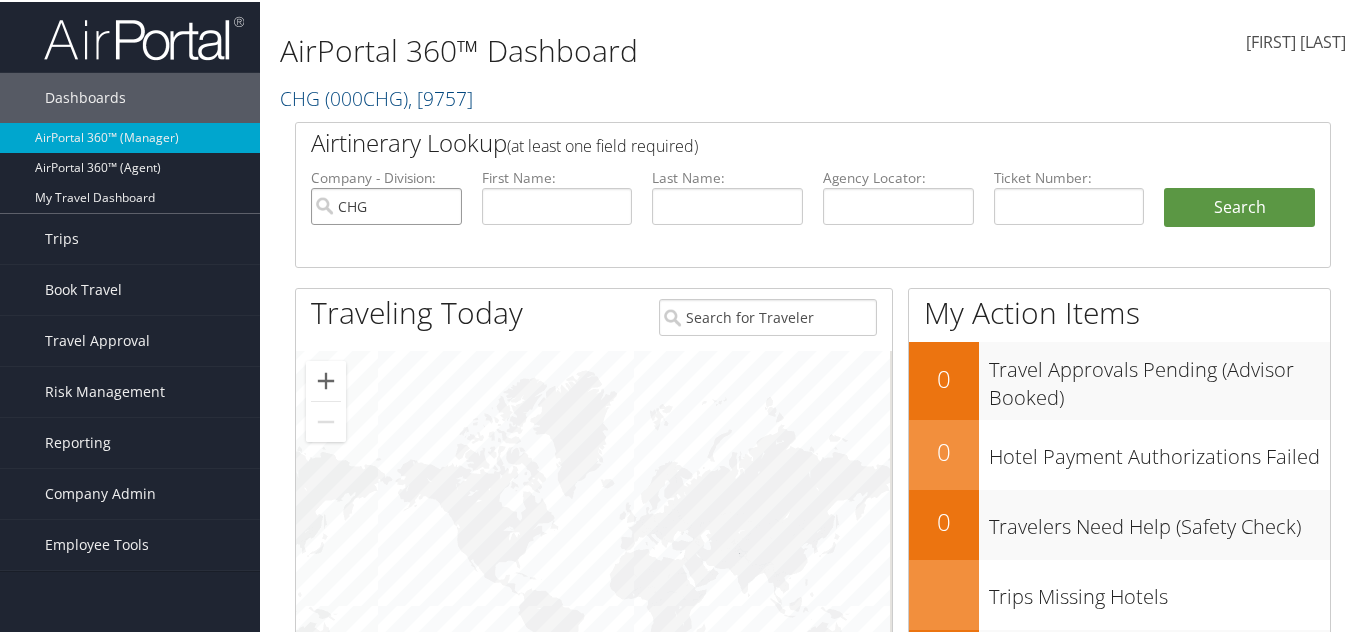 click on "CHG" at bounding box center [386, 204] 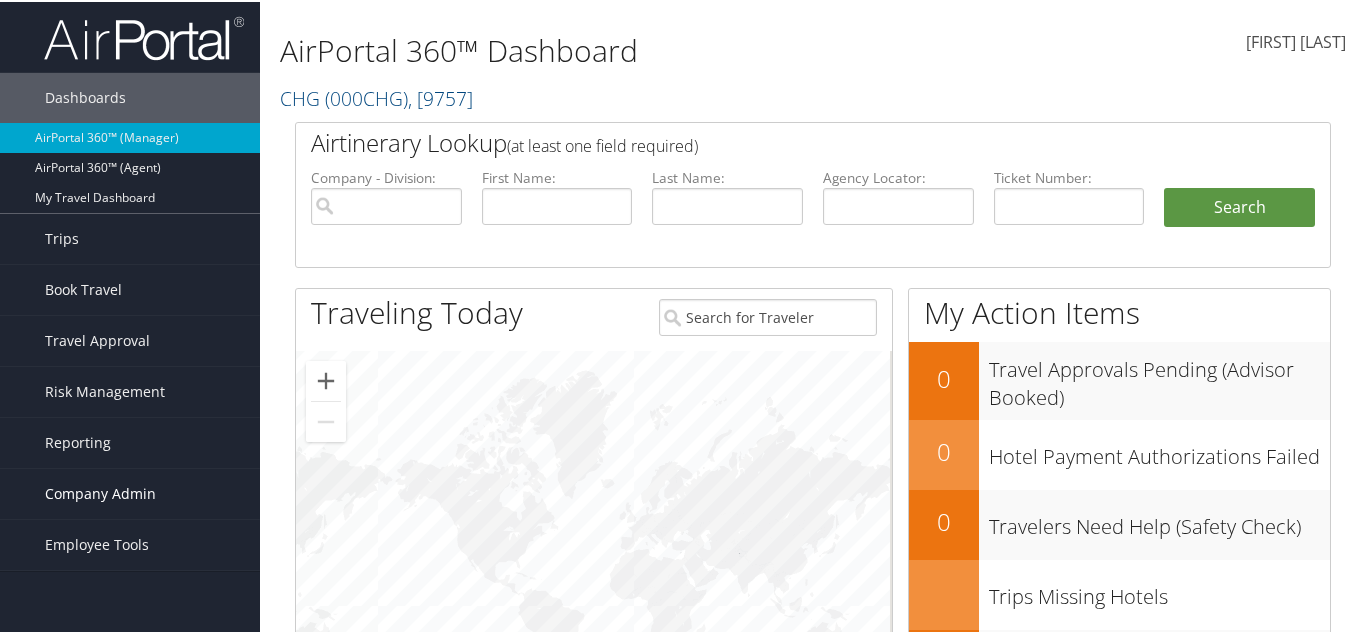 click on "Company Admin" at bounding box center [130, 492] 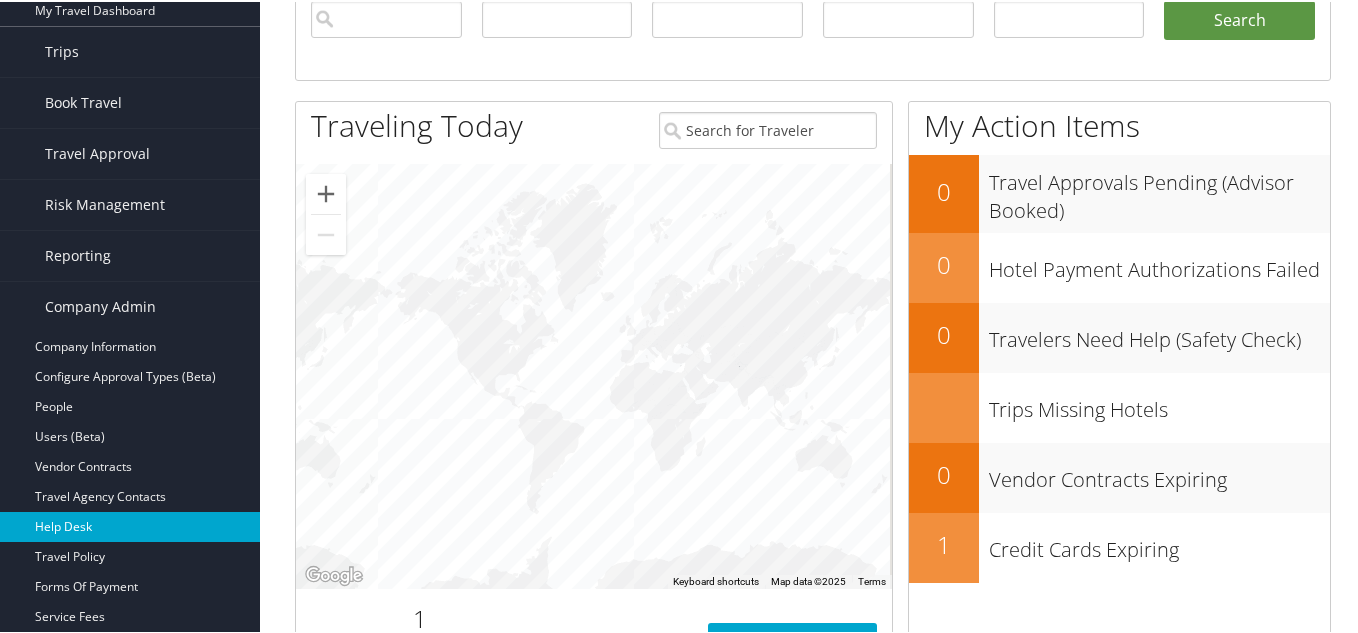 scroll, scrollTop: 200, scrollLeft: 0, axis: vertical 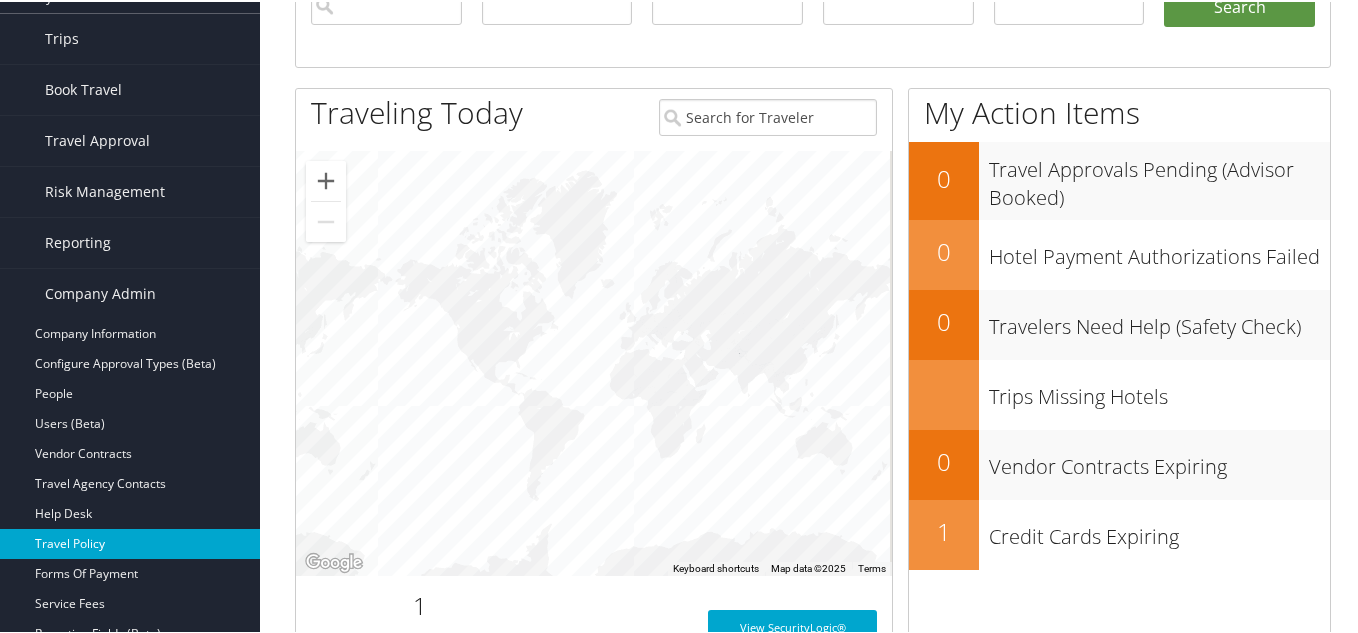 click on "Travel Policy" at bounding box center [130, 542] 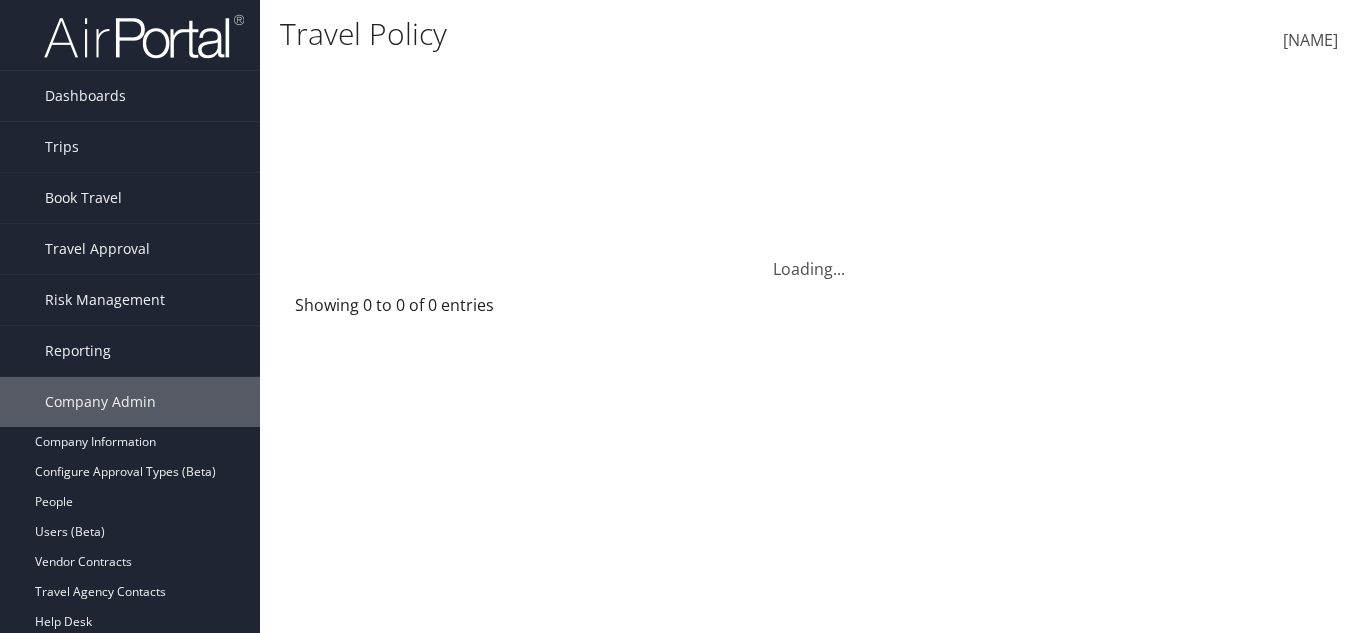 scroll, scrollTop: 0, scrollLeft: 0, axis: both 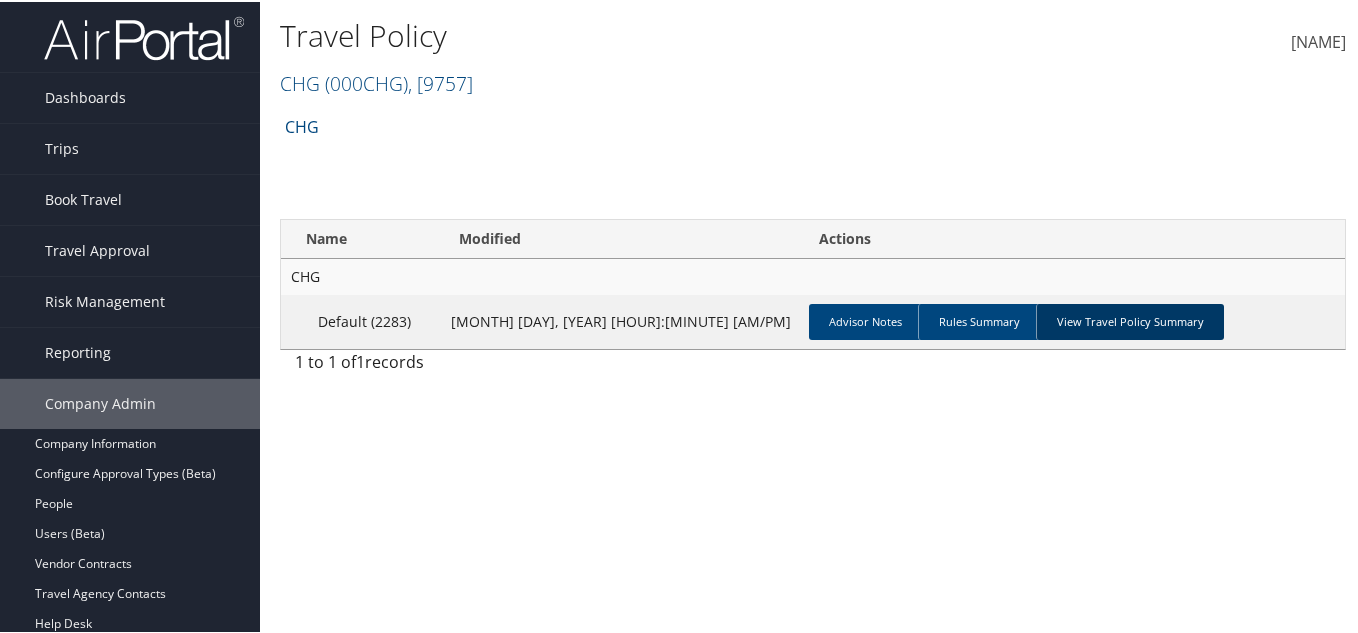 click on "View Travel Policy Summary" at bounding box center [1130, 320] 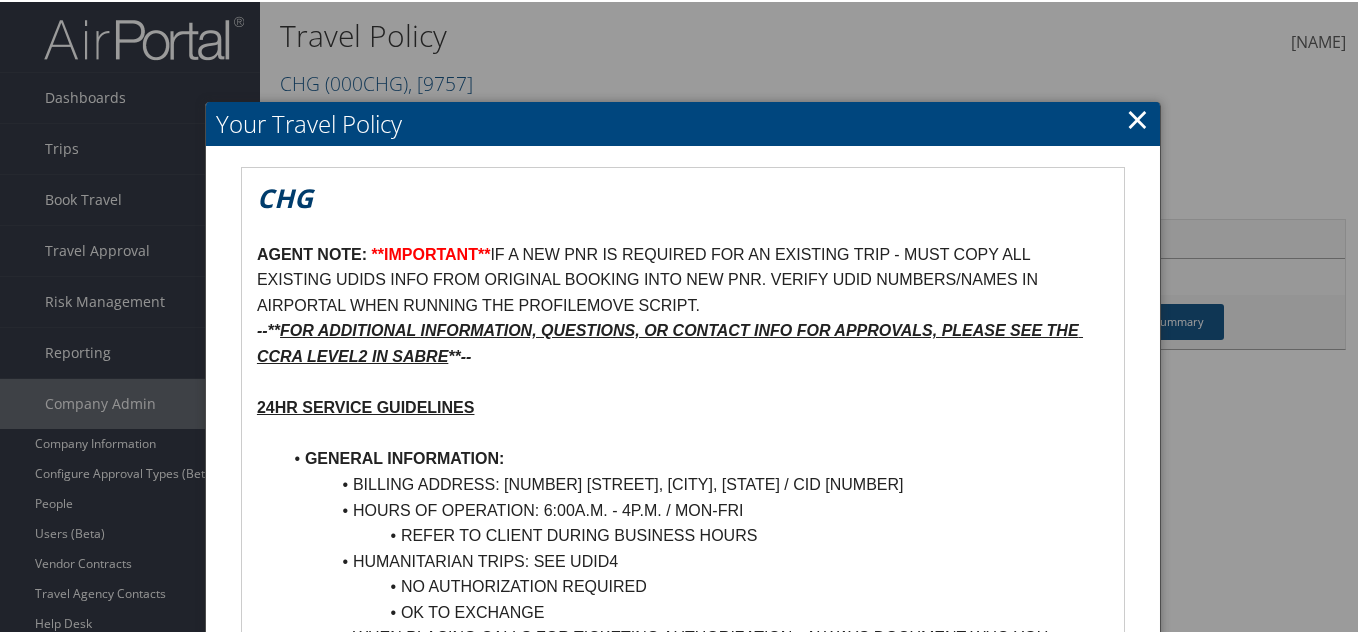 drag, startPoint x: 1134, startPoint y: 125, endPoint x: 1211, endPoint y: 248, distance: 145.11375 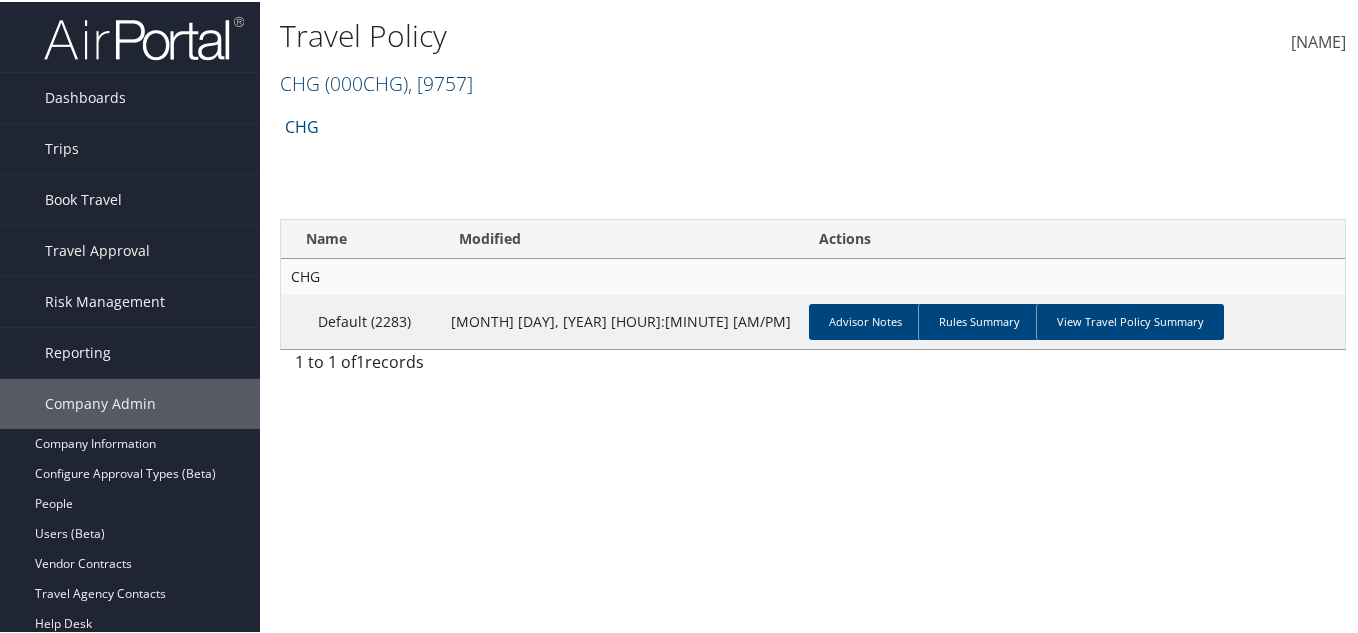 click on ", [ 9757 ]" at bounding box center [440, 81] 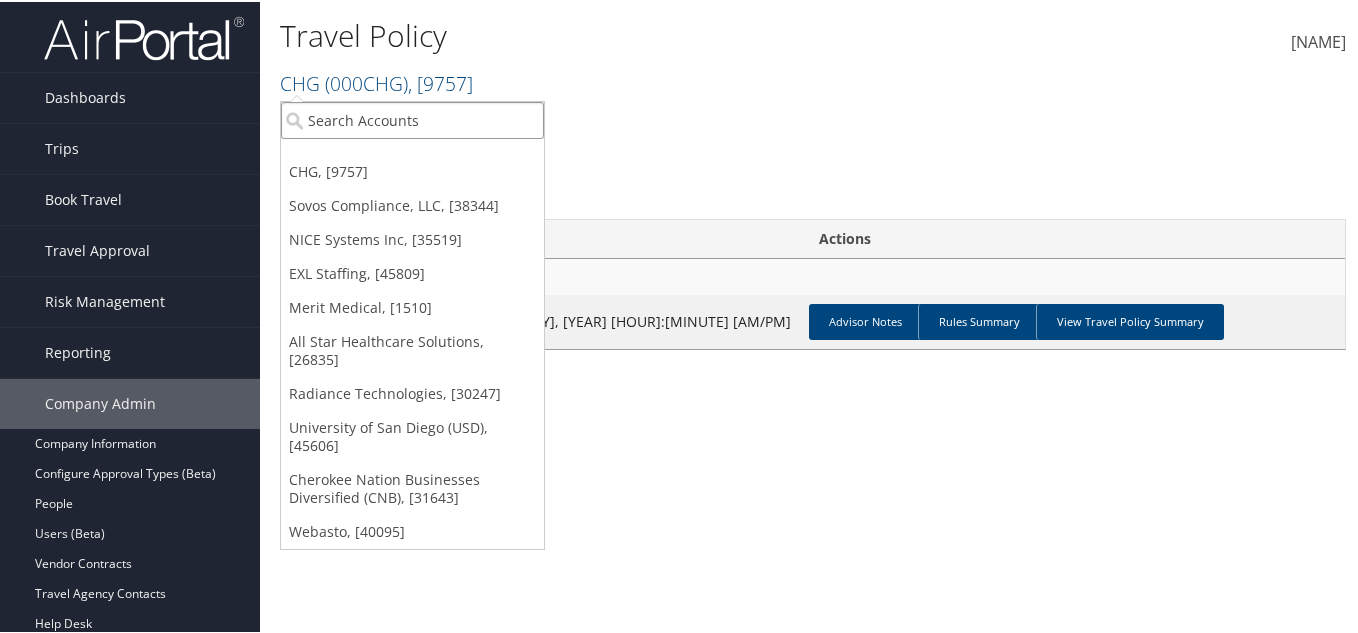 click at bounding box center (412, 118) 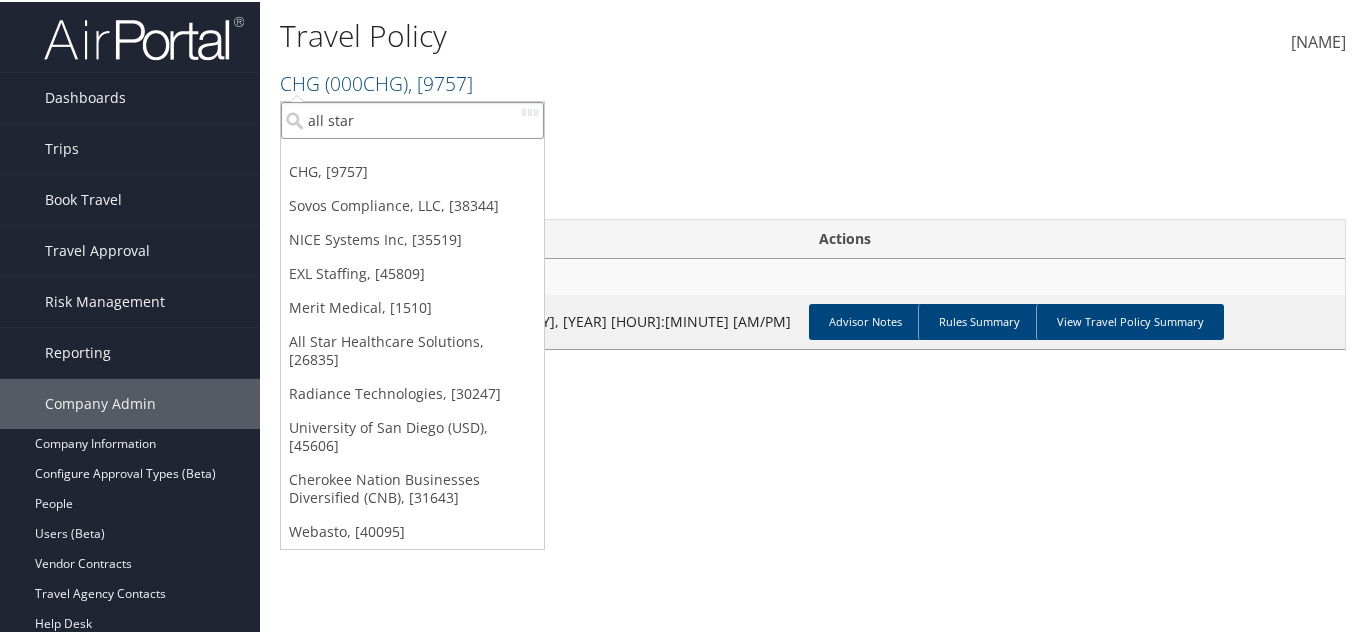 type on "all star" 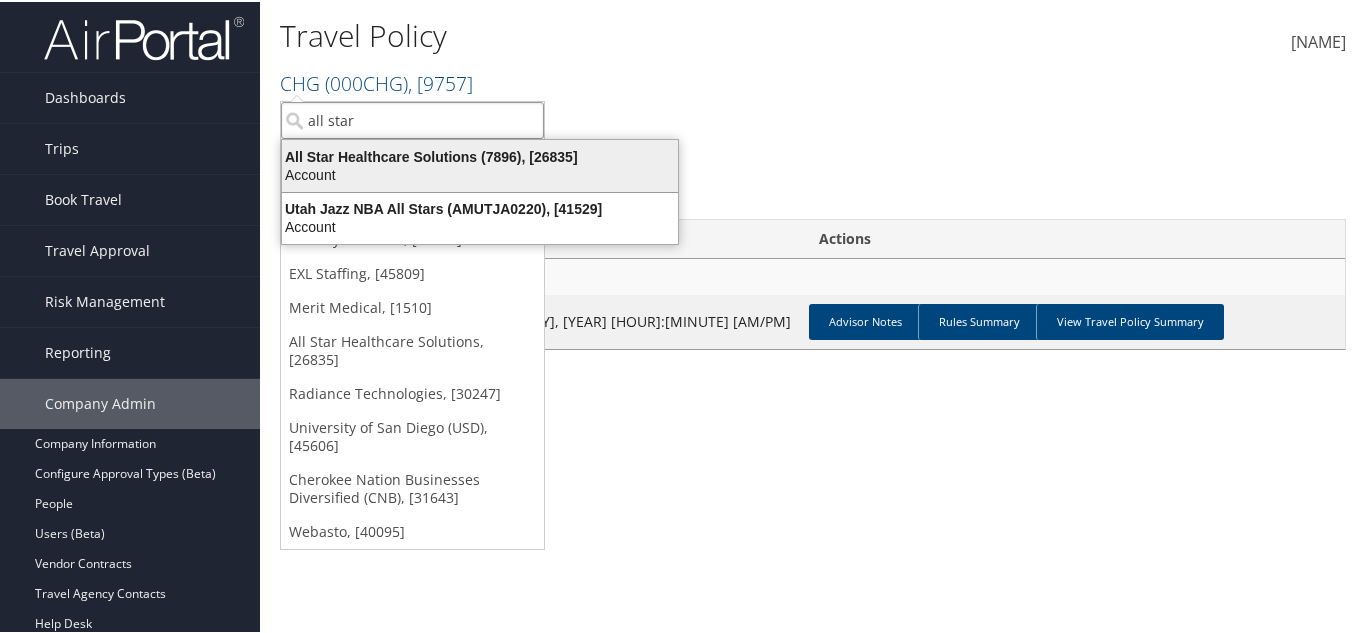 click on "All Star Healthcare Solutions (7896), [26835]" at bounding box center (480, 155) 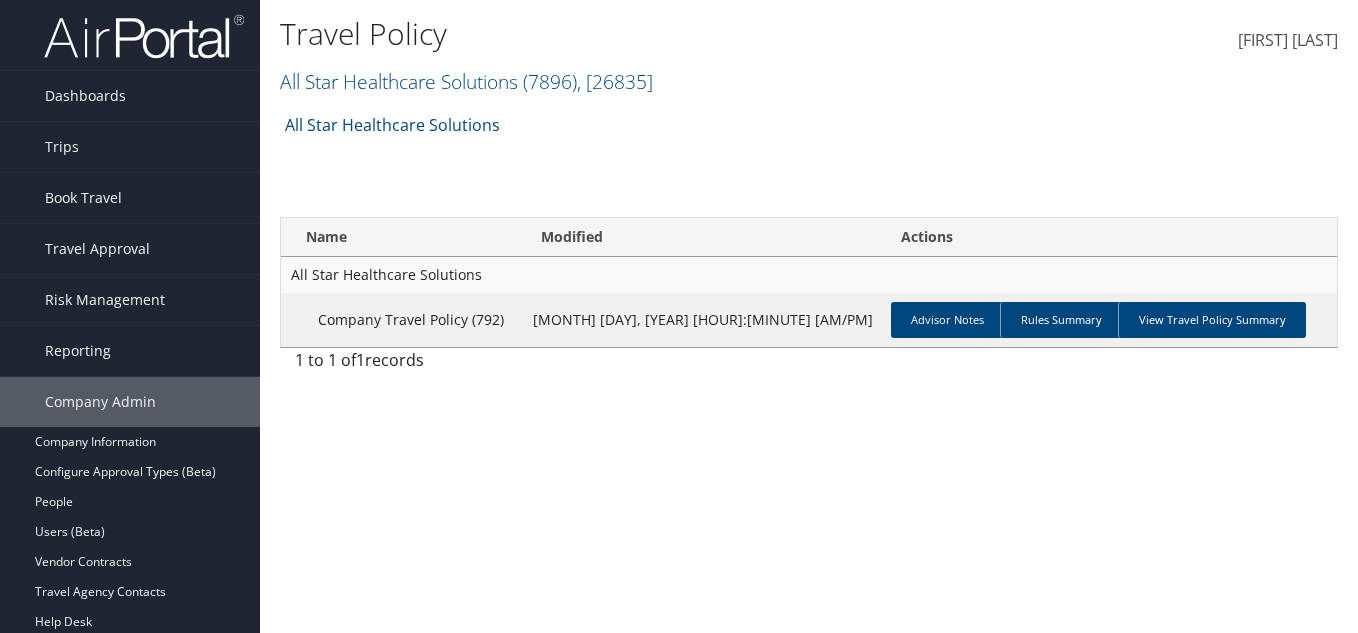 scroll, scrollTop: 0, scrollLeft: 0, axis: both 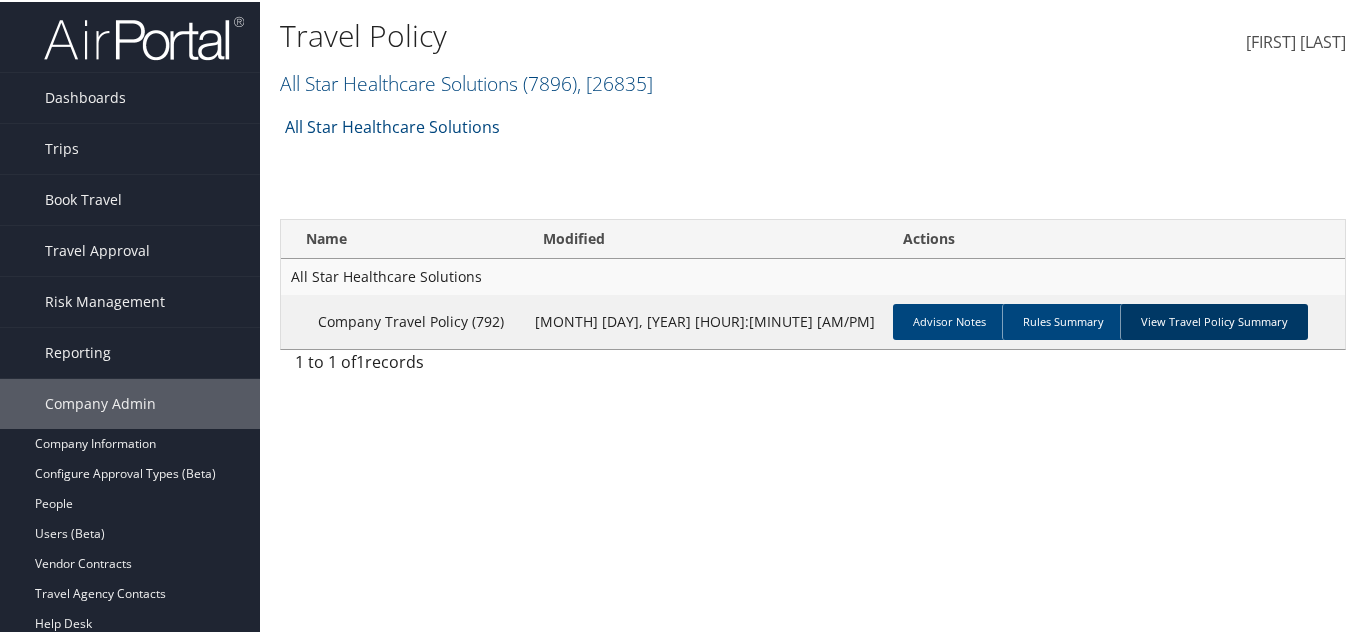 click on "View Travel Policy Summary" at bounding box center [1214, 320] 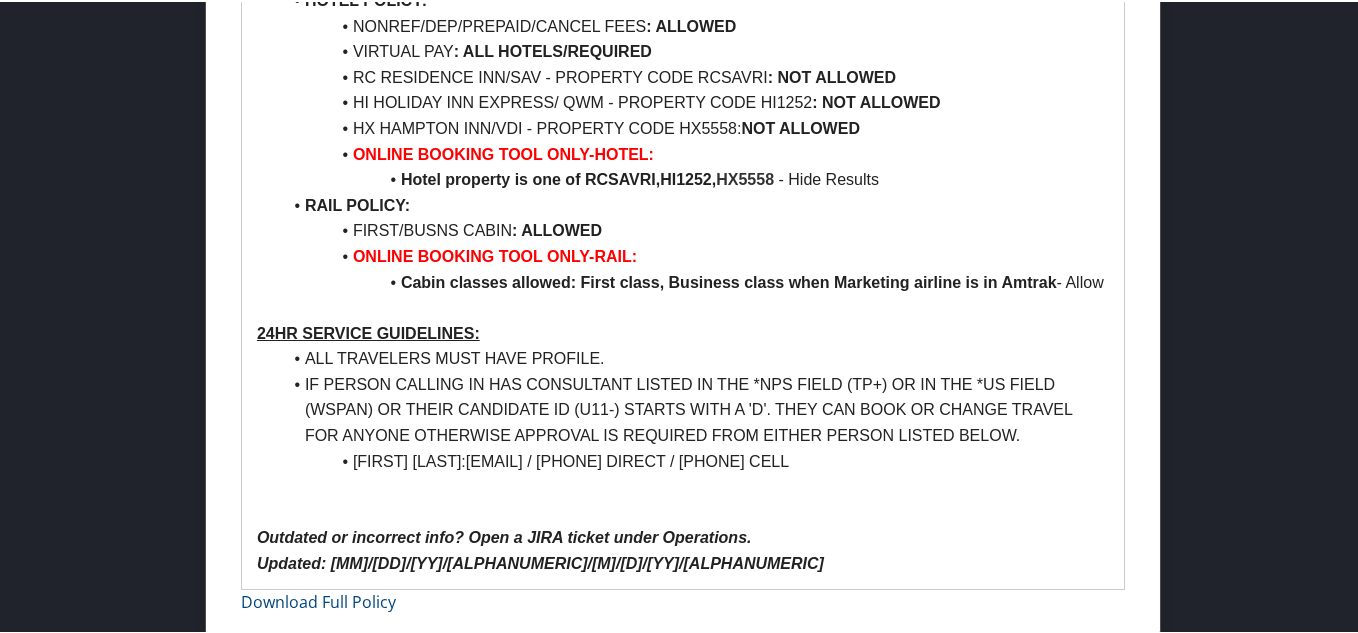 scroll, scrollTop: 1072, scrollLeft: 0, axis: vertical 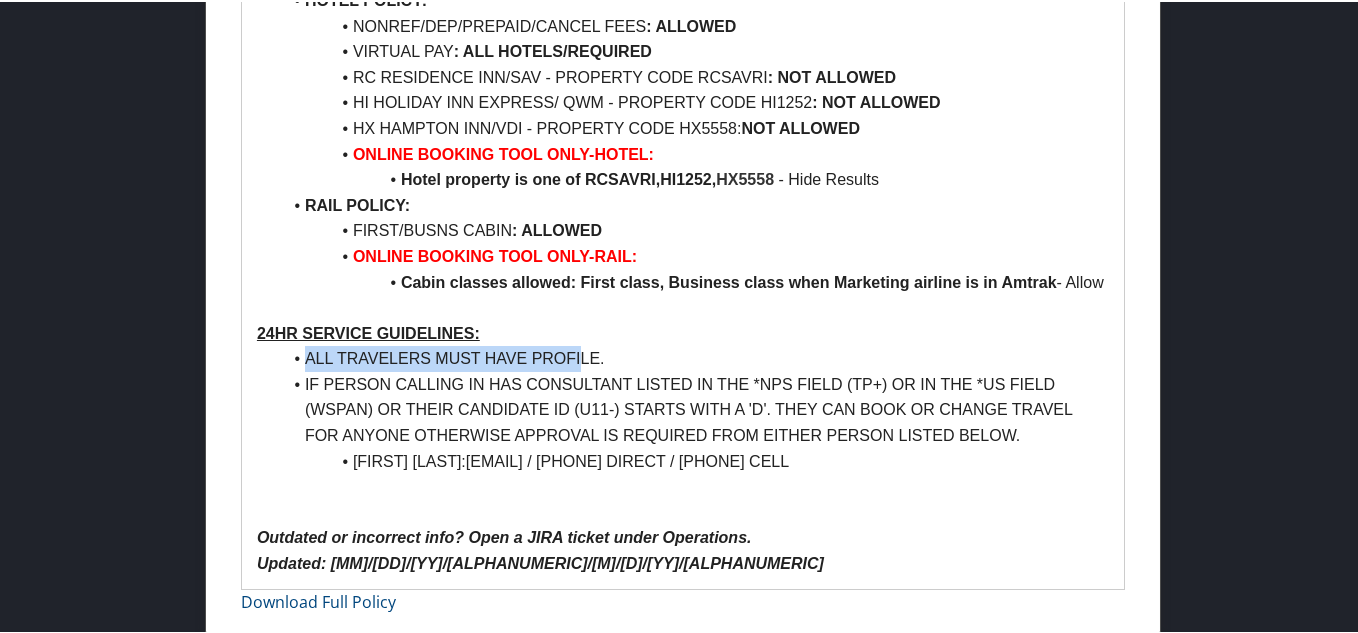 drag, startPoint x: 290, startPoint y: 354, endPoint x: 578, endPoint y: 359, distance: 288.0434 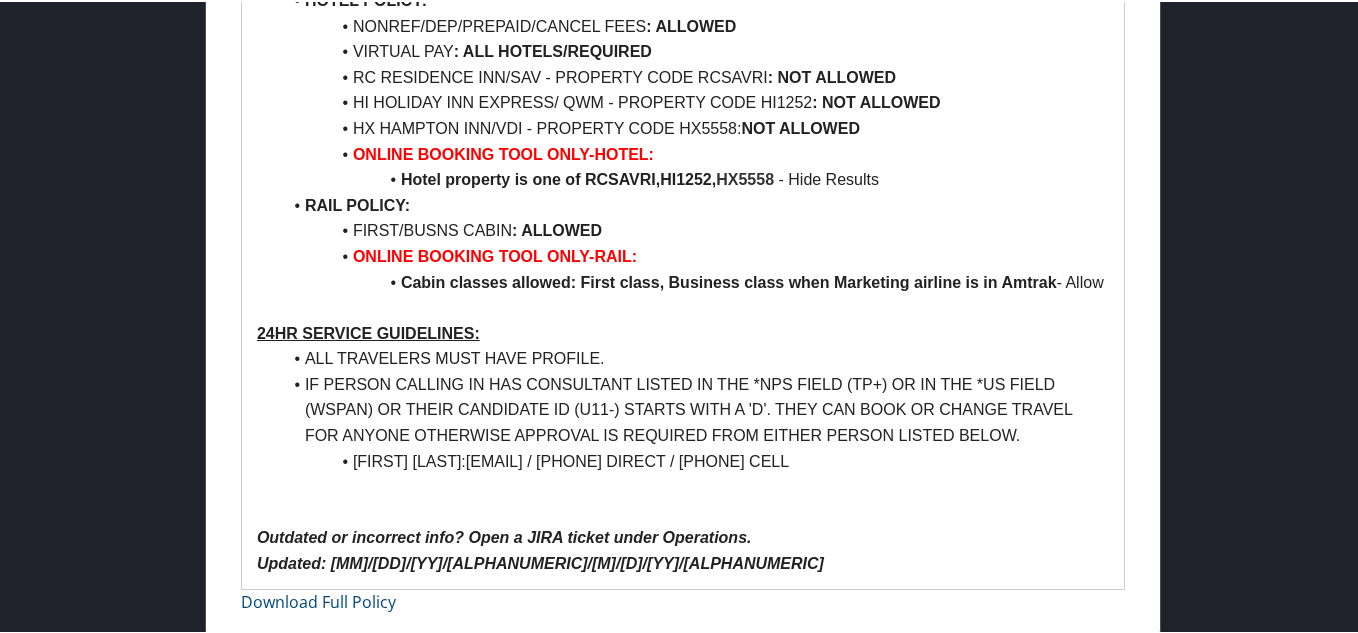 click at bounding box center [683, 511] 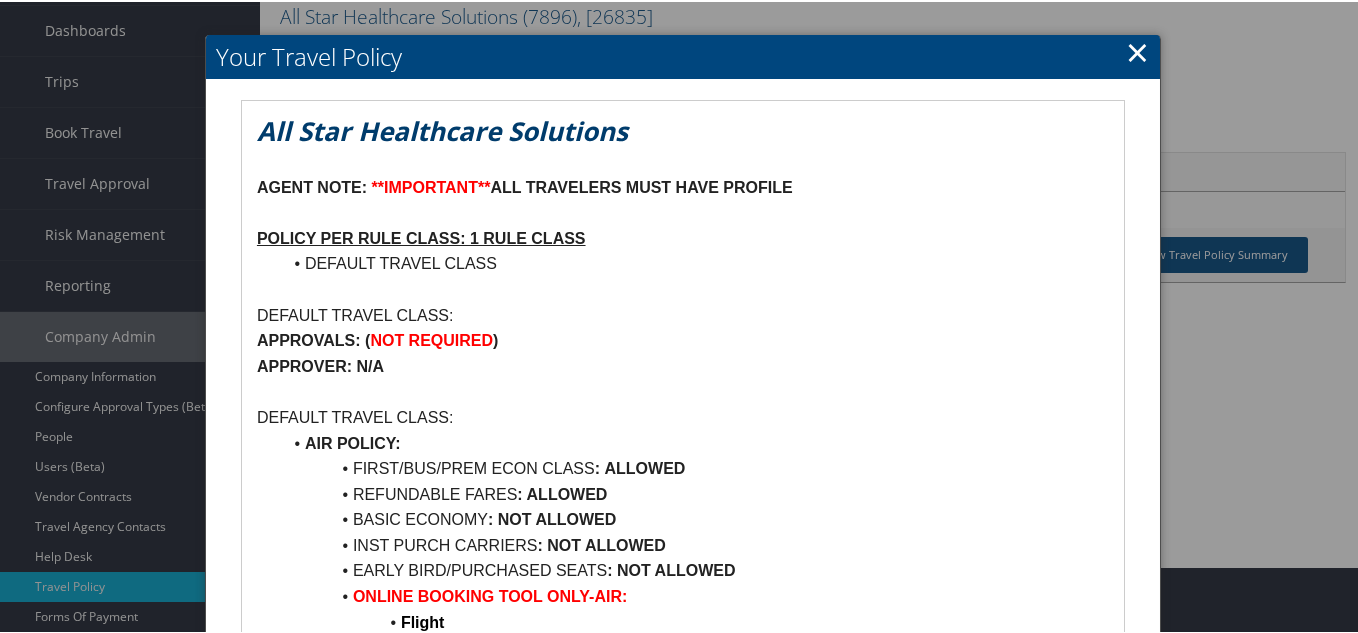 scroll, scrollTop: 0, scrollLeft: 0, axis: both 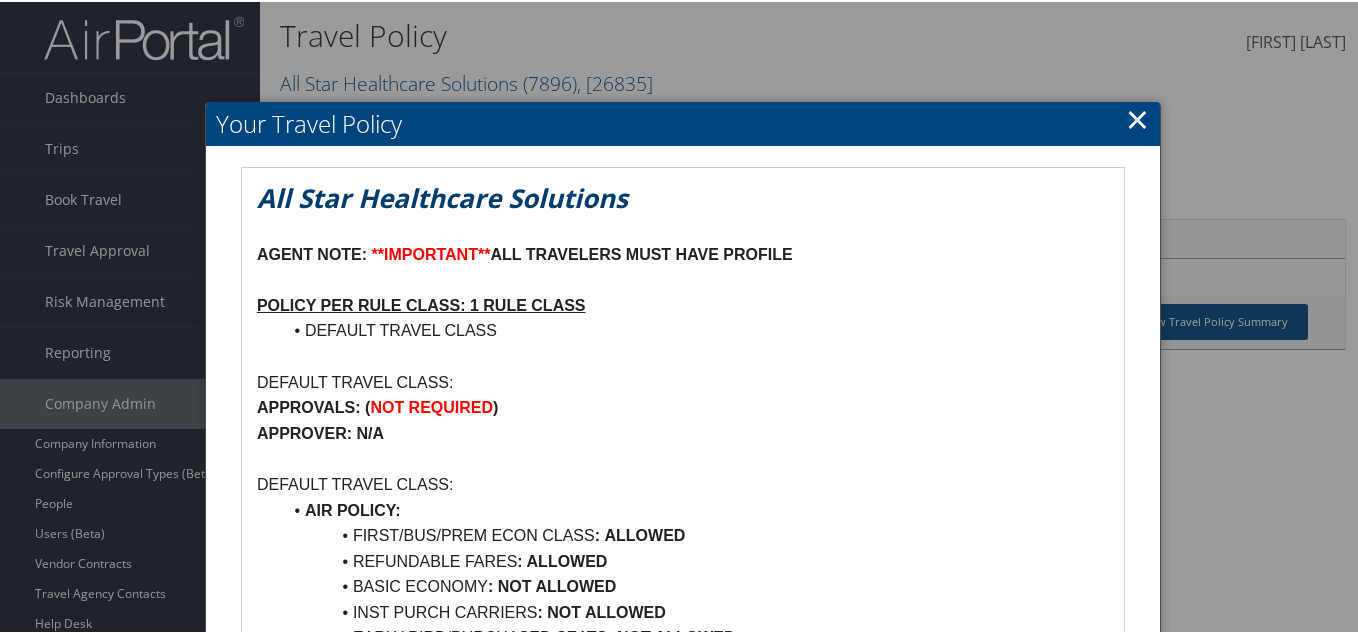 click on "×" at bounding box center [1137, 117] 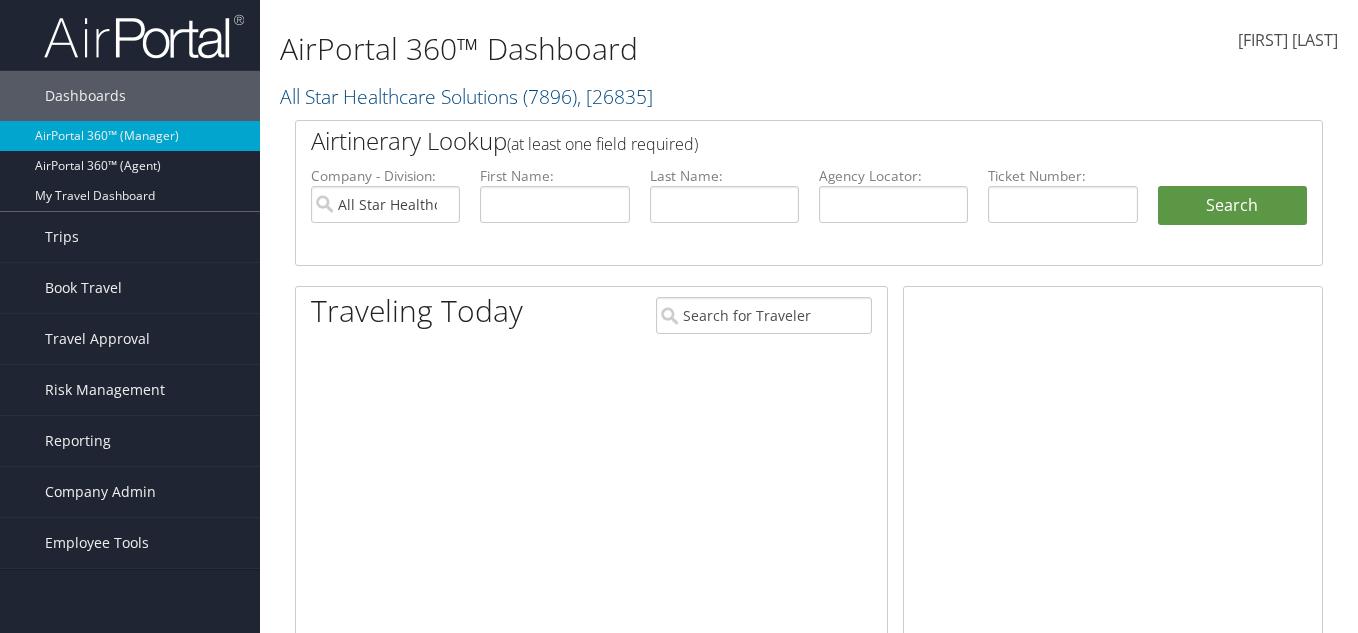scroll, scrollTop: 0, scrollLeft: 0, axis: both 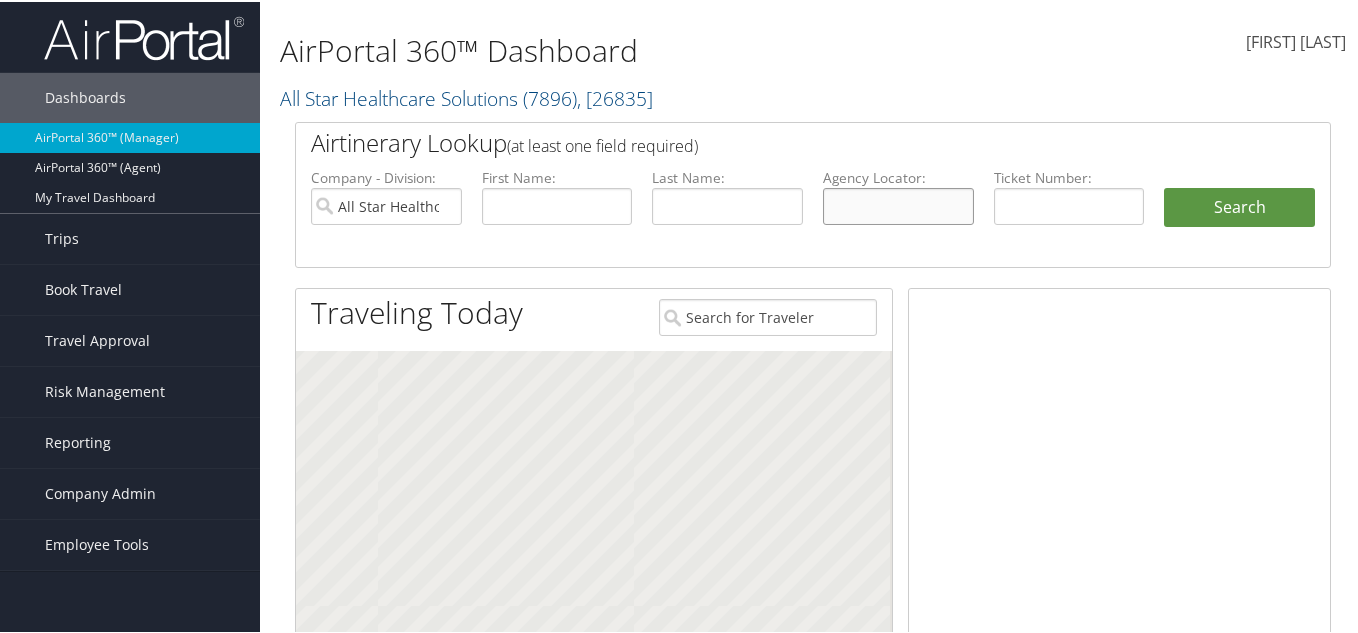 click at bounding box center (898, 204) 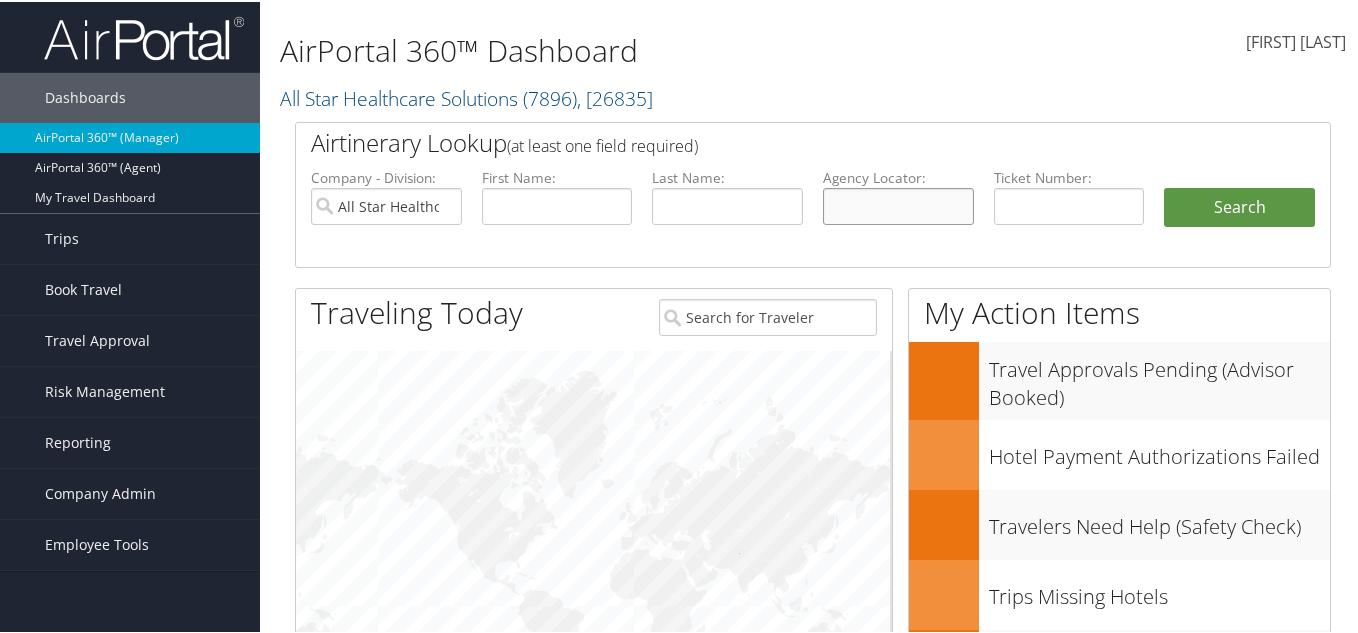 paste on "CXKD0V" 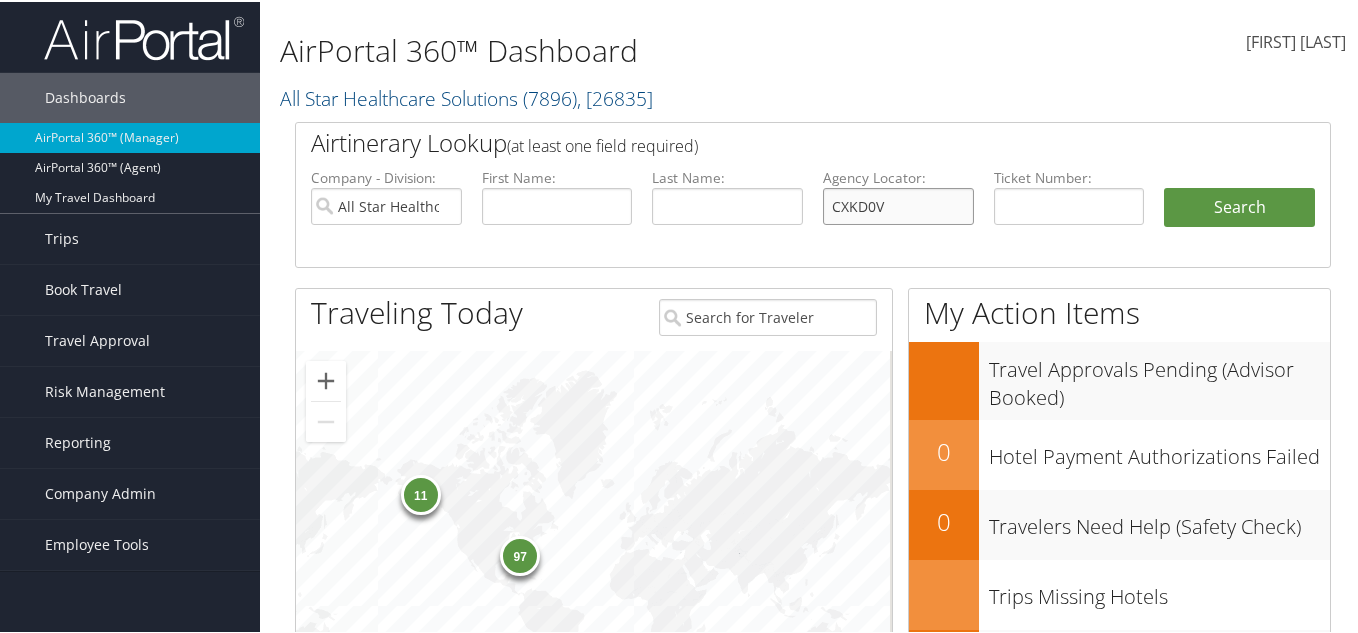 type on "CXKD0V" 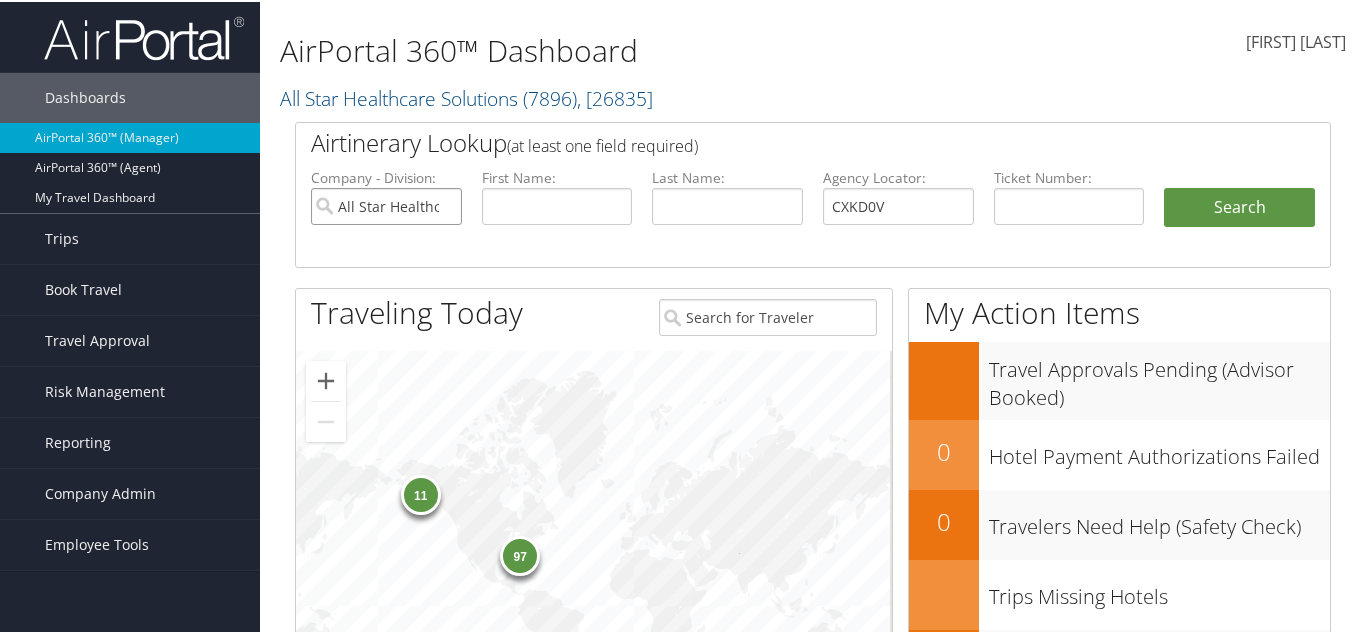 click on "All Star Healthcare Solutions" at bounding box center (386, 204) 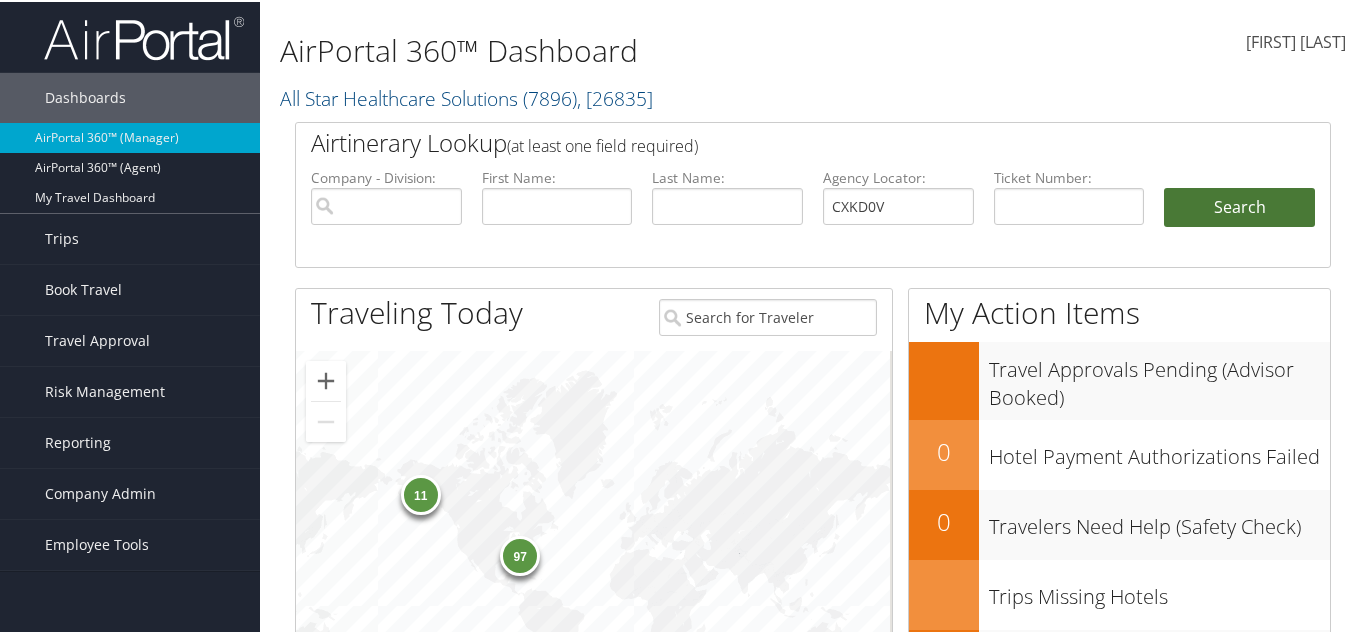 click on "Search" at bounding box center (1239, 206) 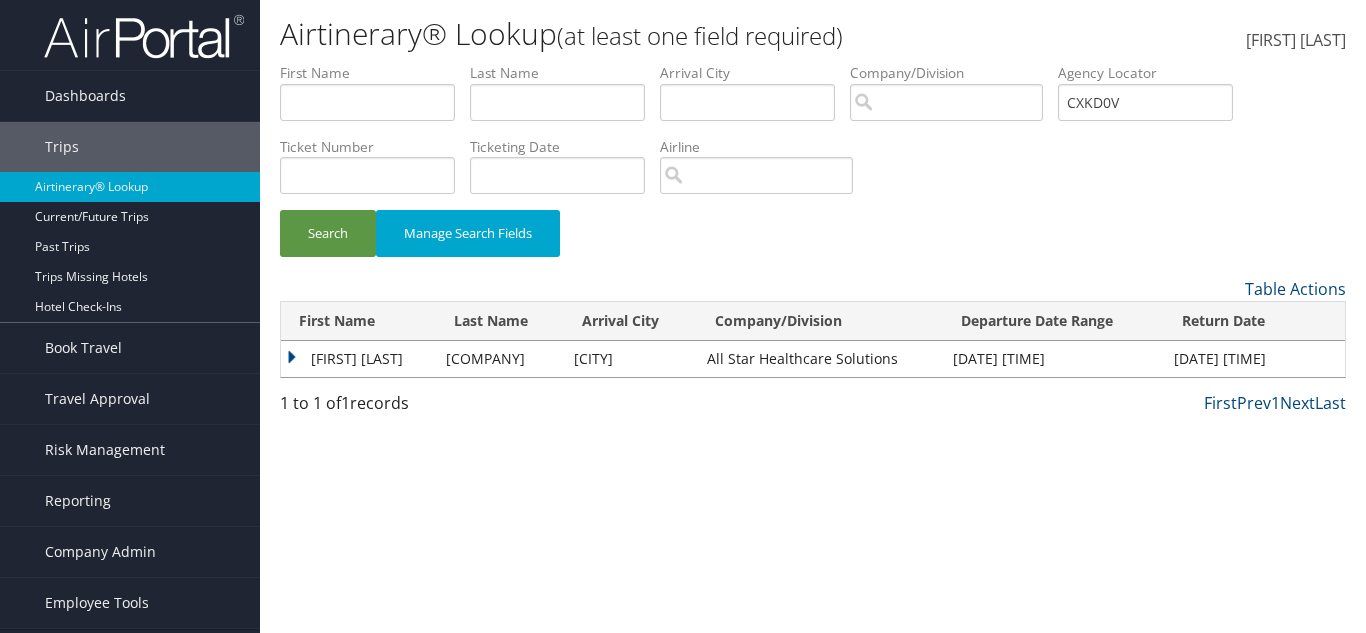 scroll, scrollTop: 0, scrollLeft: 0, axis: both 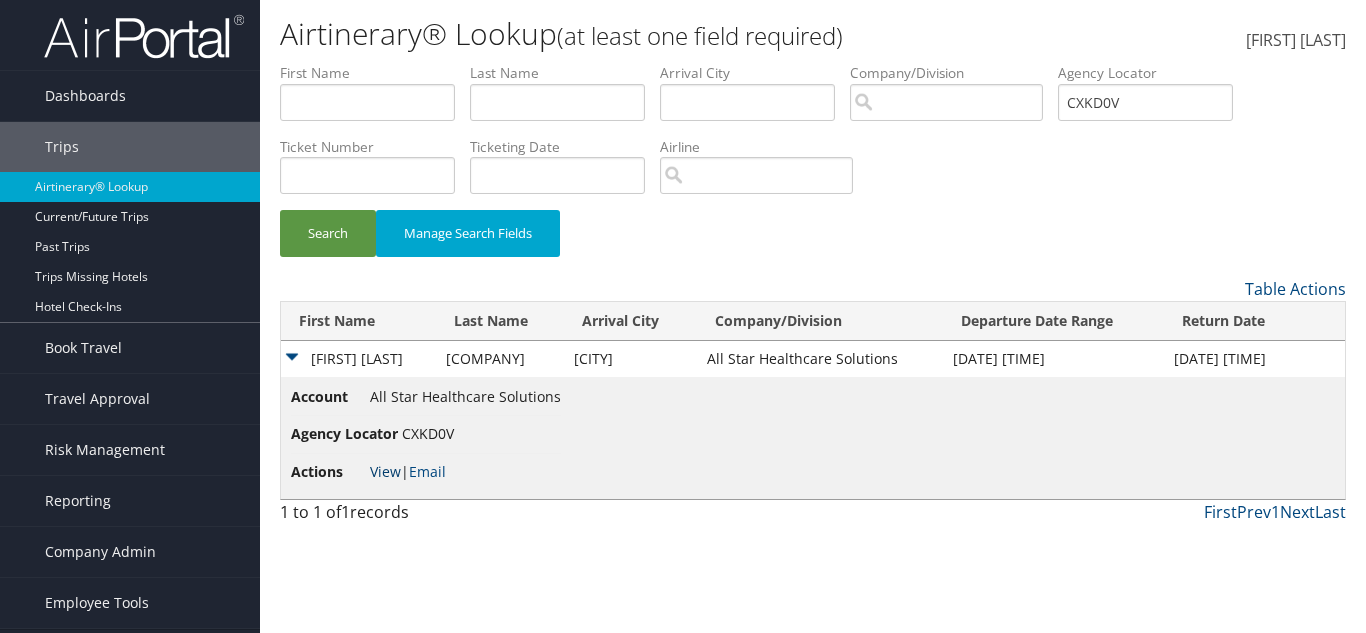 click on "View" at bounding box center (385, 471) 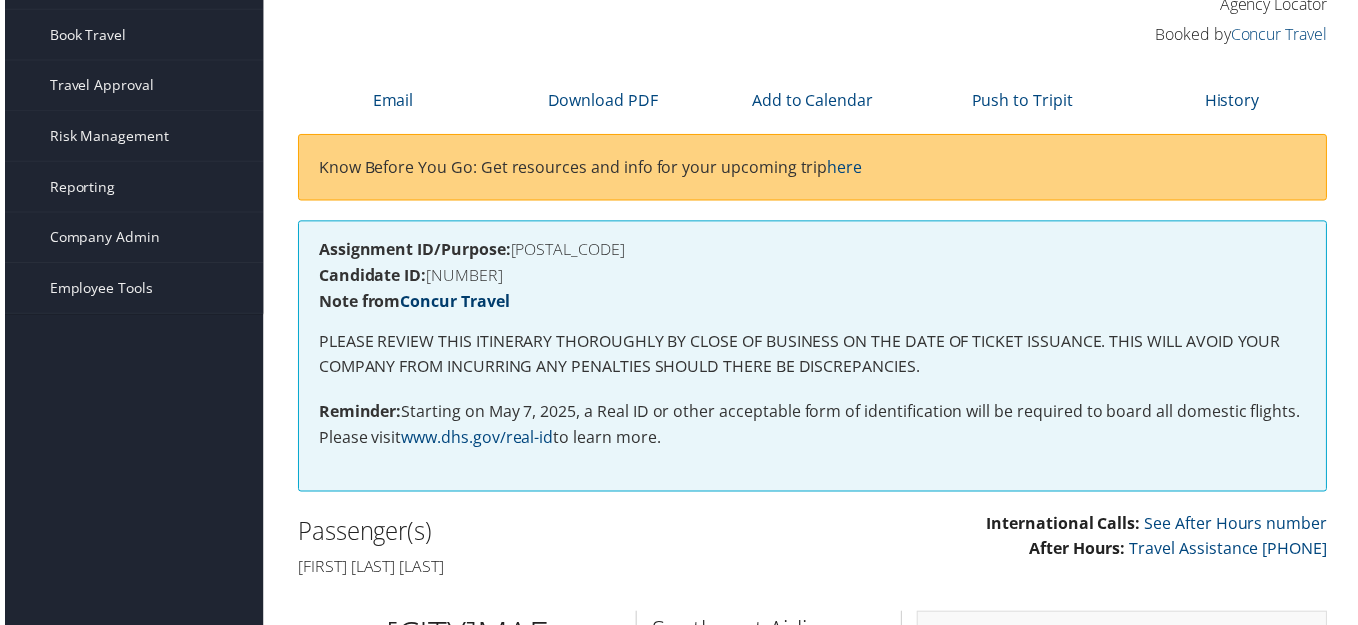 scroll, scrollTop: 0, scrollLeft: 0, axis: both 